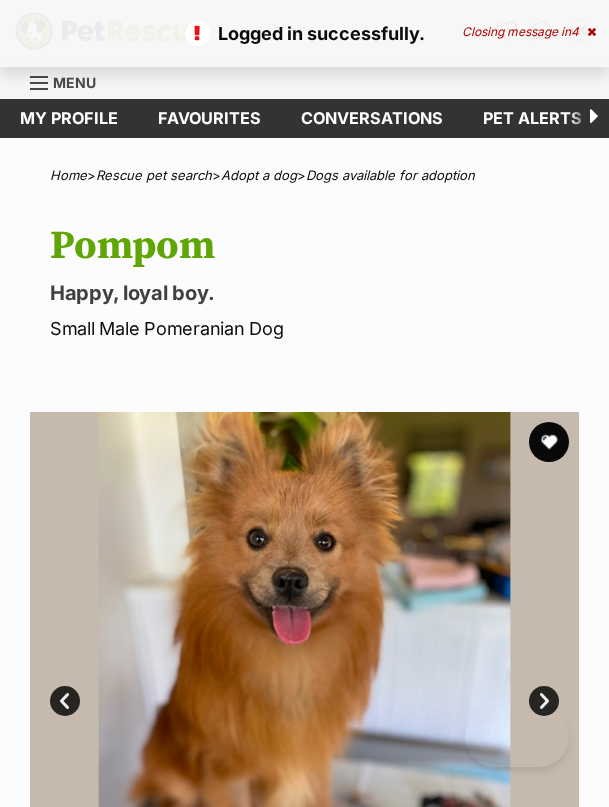 scroll, scrollTop: 0, scrollLeft: 0, axis: both 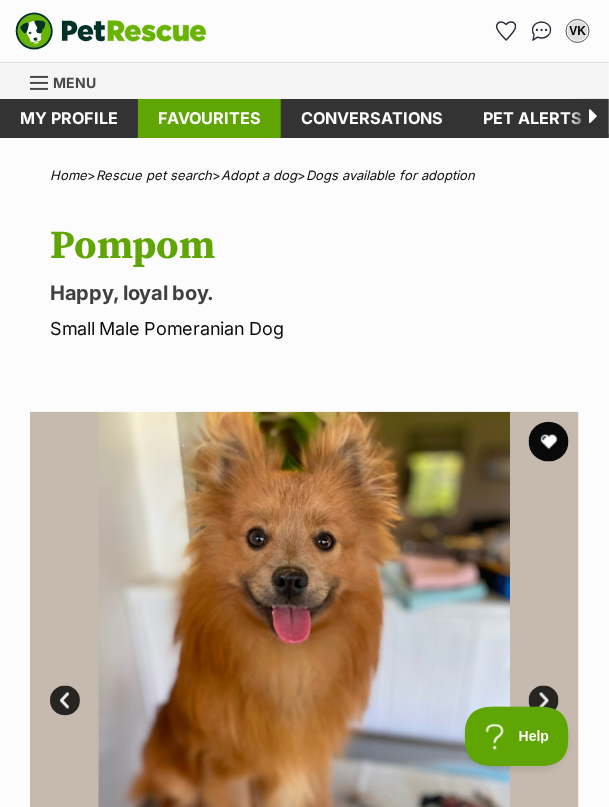 click on "Favourites" at bounding box center (209, 118) 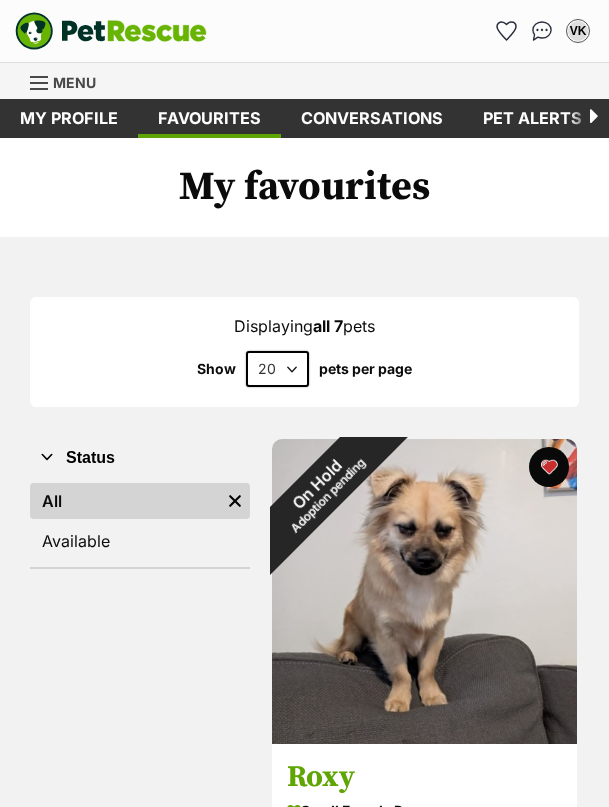 scroll, scrollTop: 0, scrollLeft: 0, axis: both 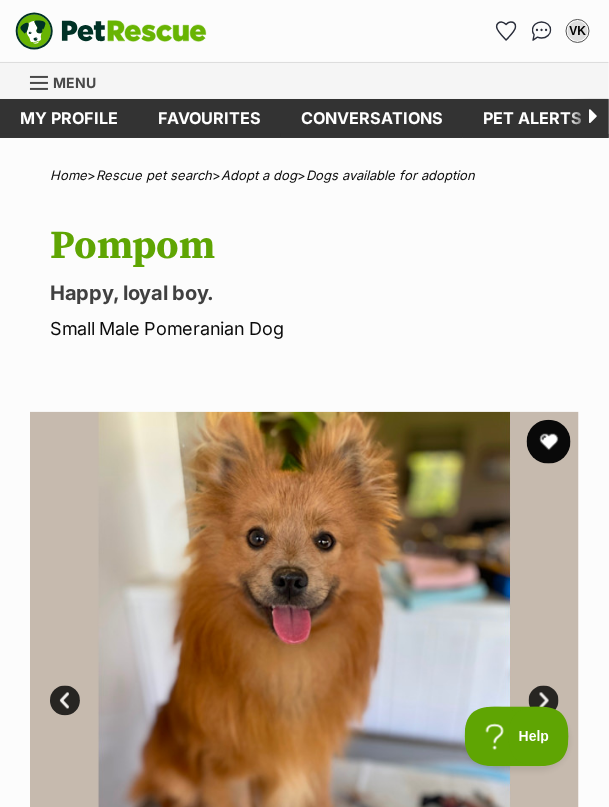 click at bounding box center (549, 442) 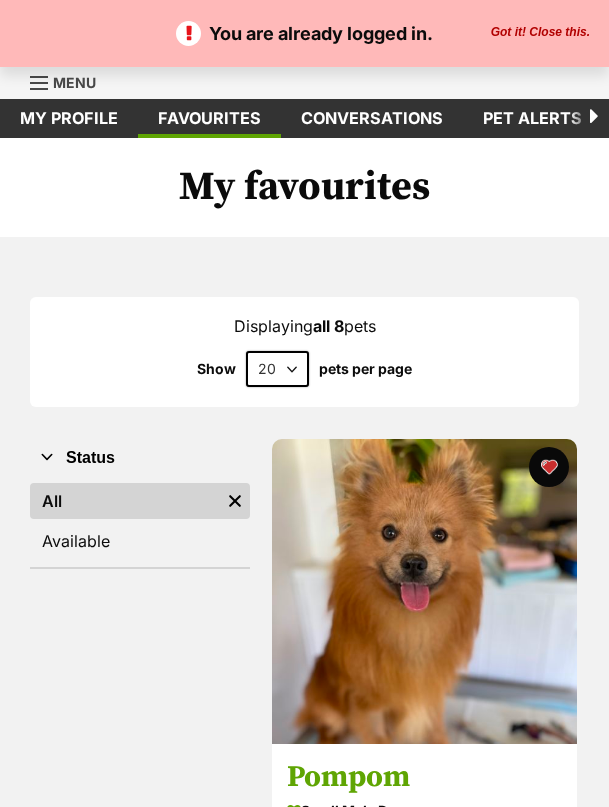 scroll, scrollTop: 0, scrollLeft: 0, axis: both 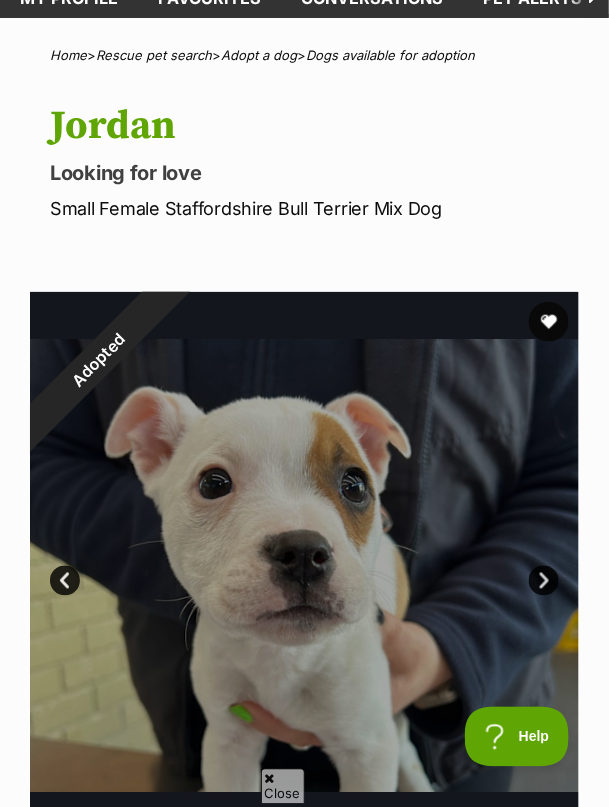 click at bounding box center [304, 566] 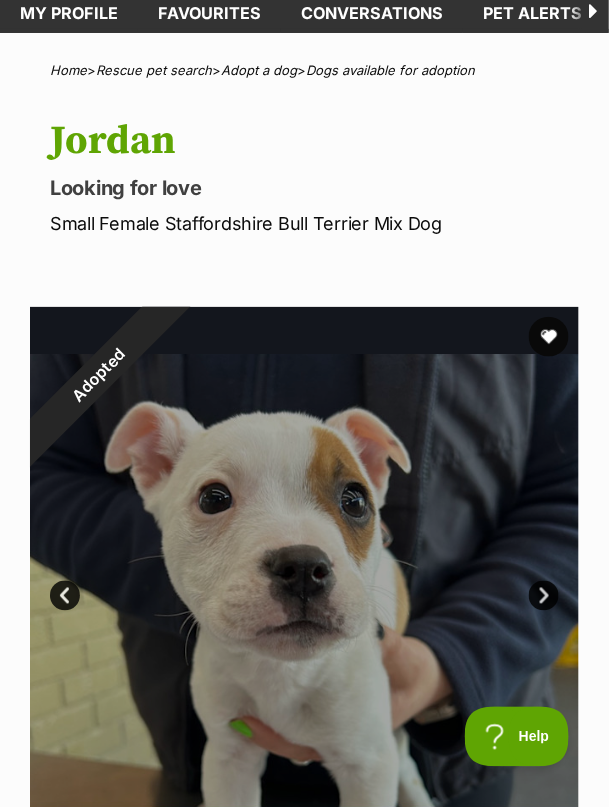 scroll, scrollTop: 0, scrollLeft: 0, axis: both 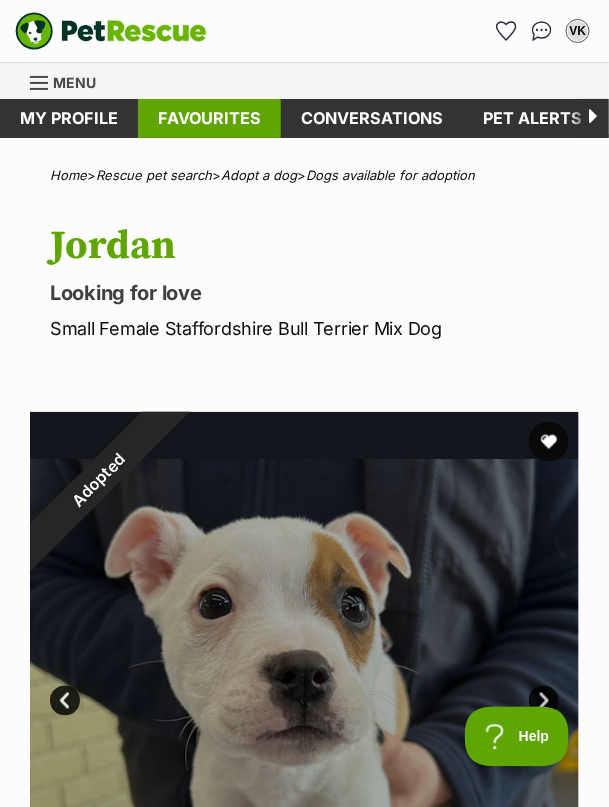 click on "Favourites" at bounding box center (209, 118) 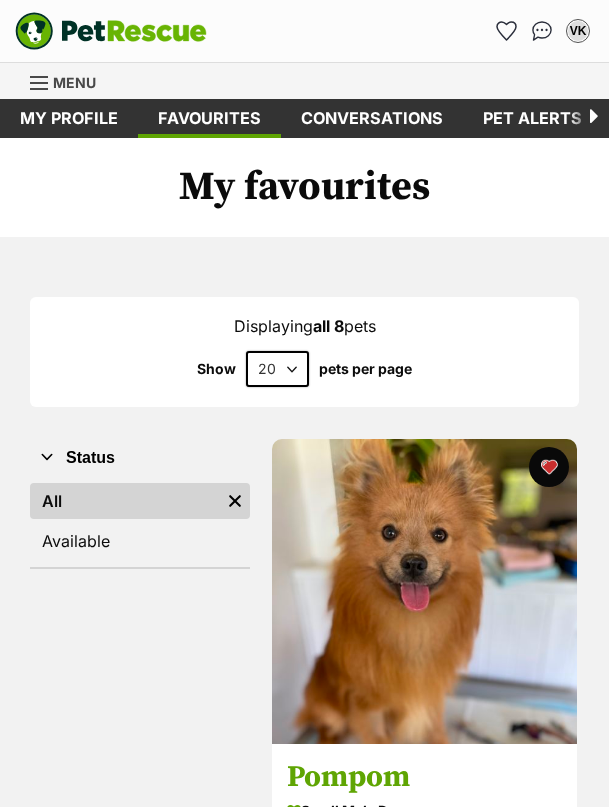 scroll, scrollTop: 0, scrollLeft: 0, axis: both 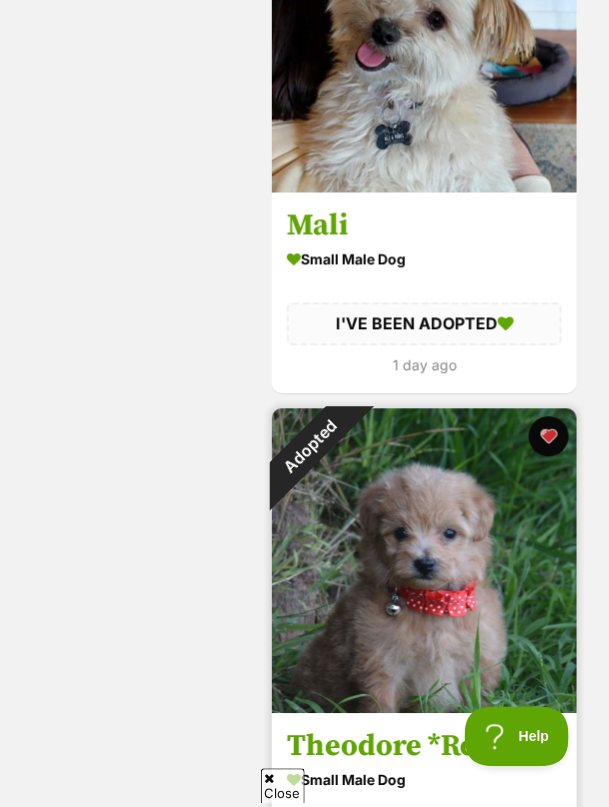 click at bounding box center (424, 561) 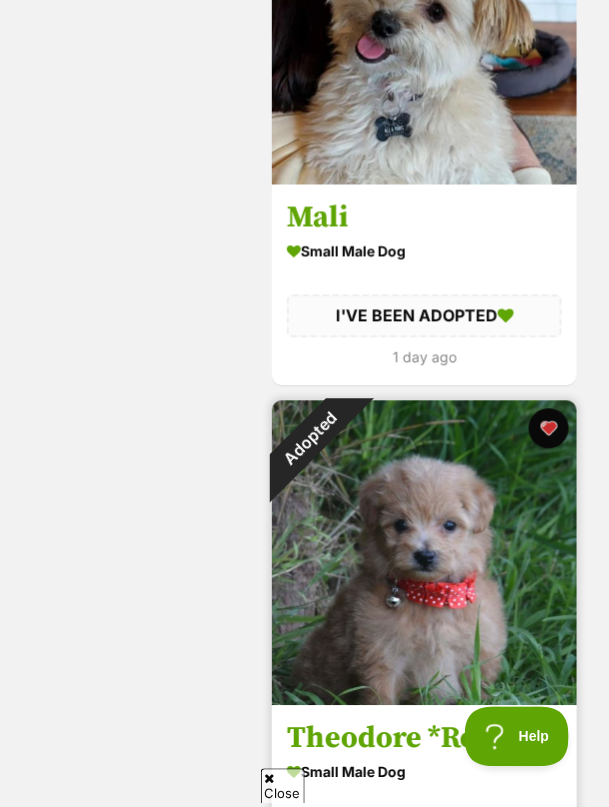 scroll, scrollTop: 1699, scrollLeft: 0, axis: vertical 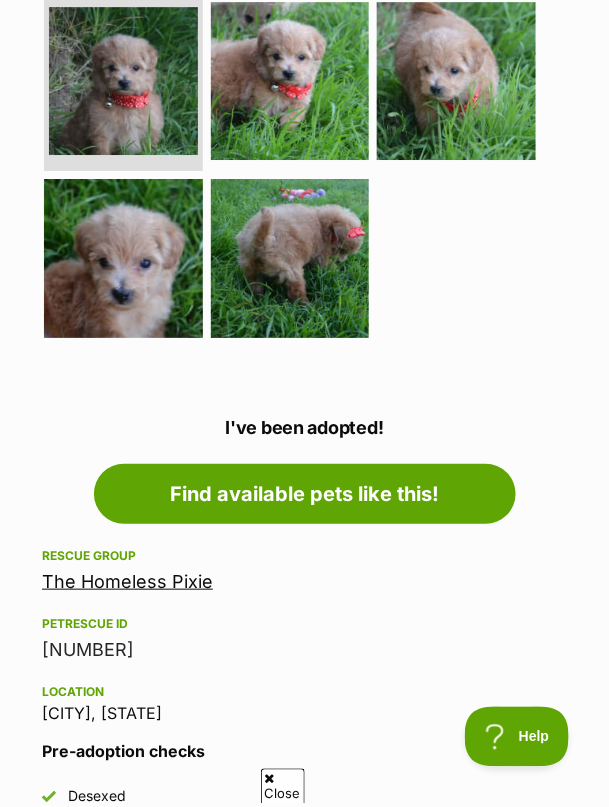 click on "The Homeless Pixie" at bounding box center [127, 581] 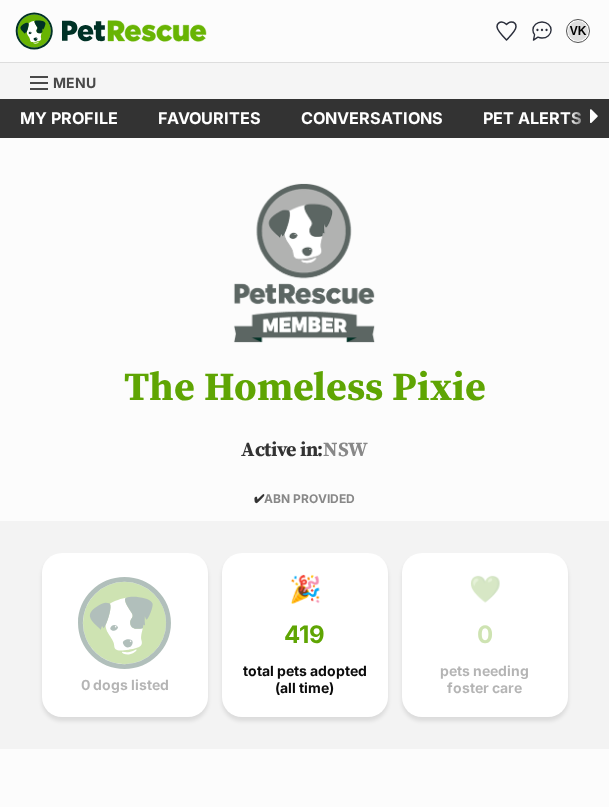 scroll, scrollTop: 0, scrollLeft: 0, axis: both 